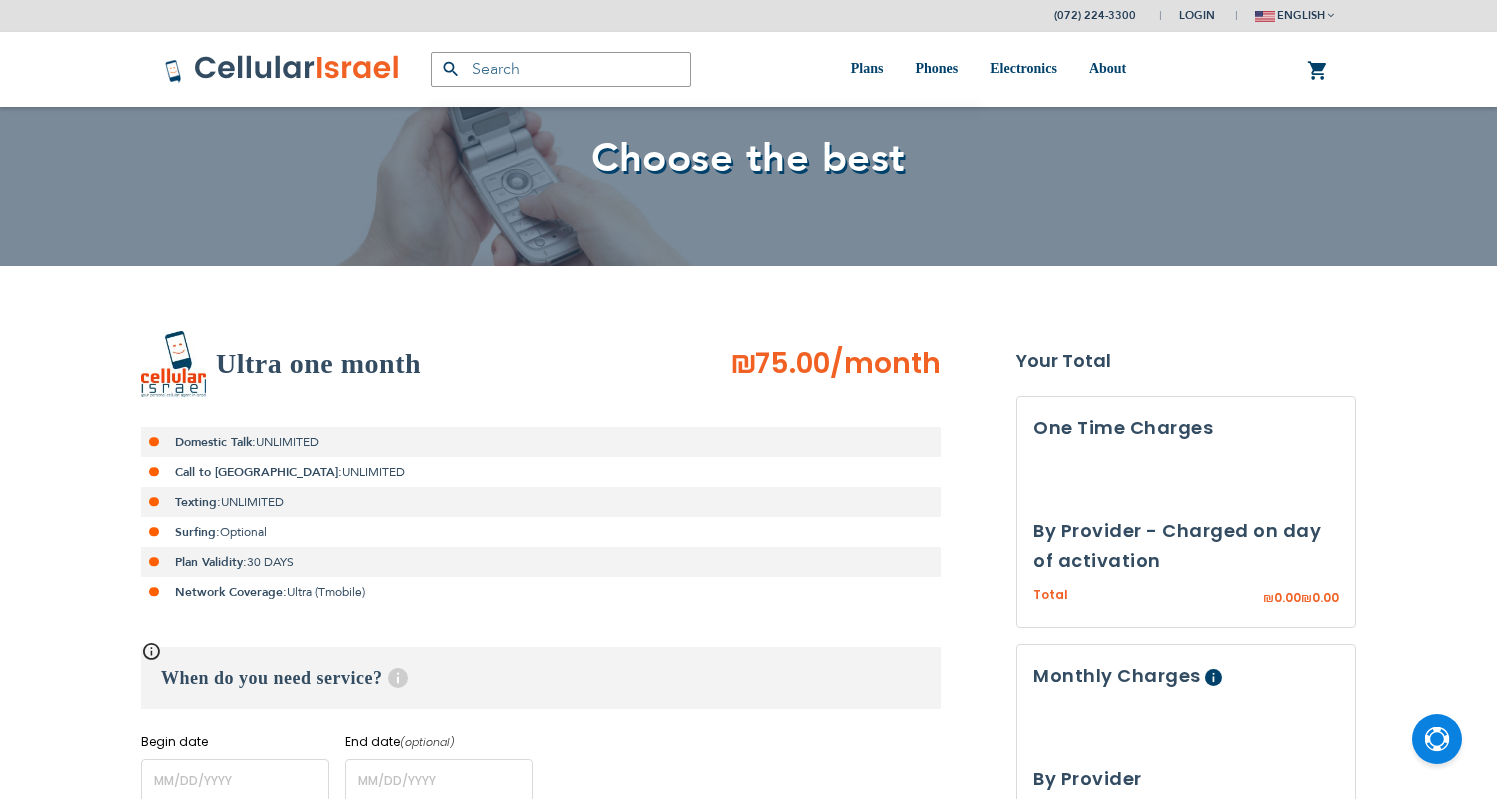 scroll, scrollTop: 184, scrollLeft: 0, axis: vertical 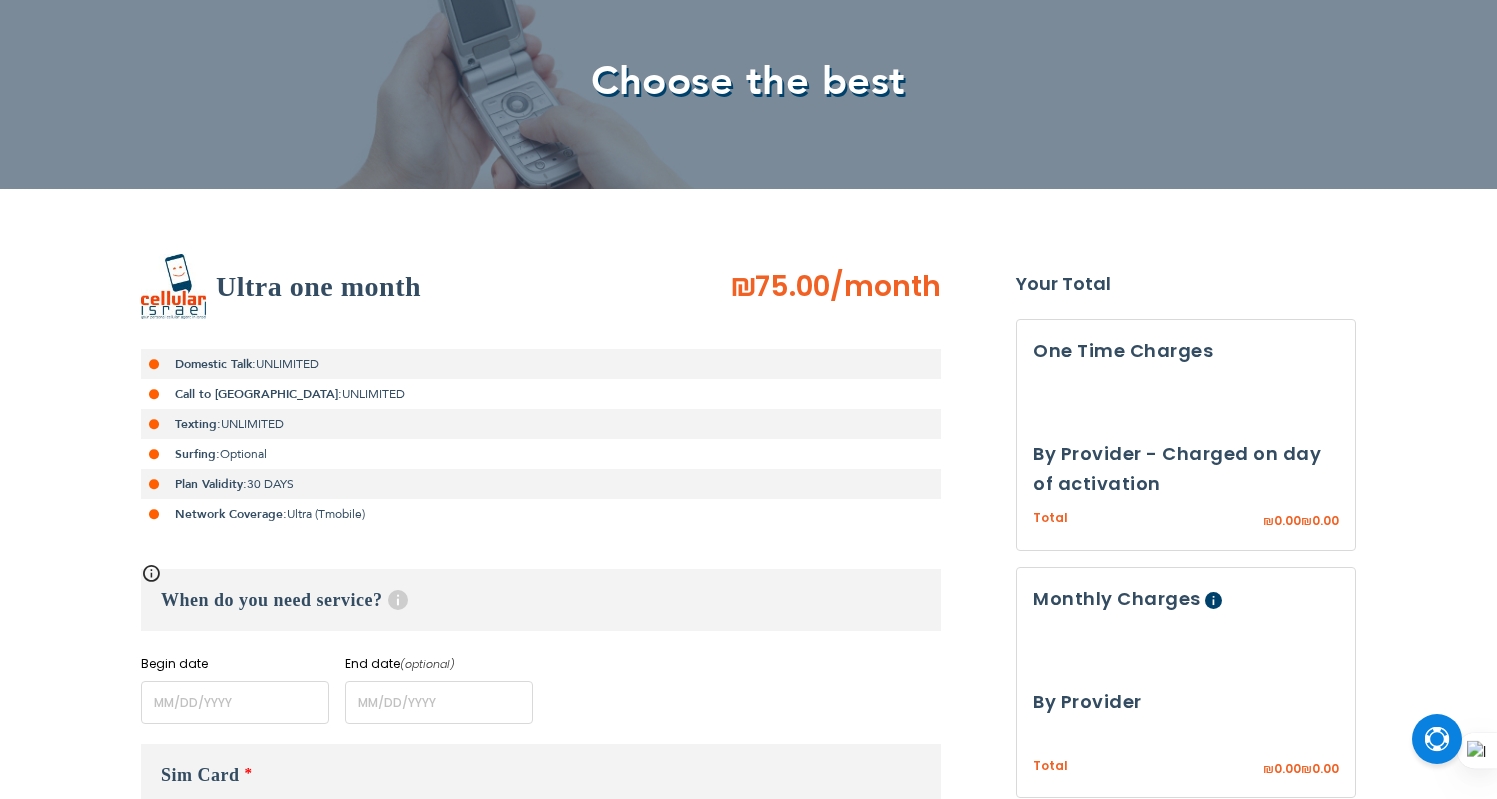 click on "When do you need service?
Help" at bounding box center [541, 600] 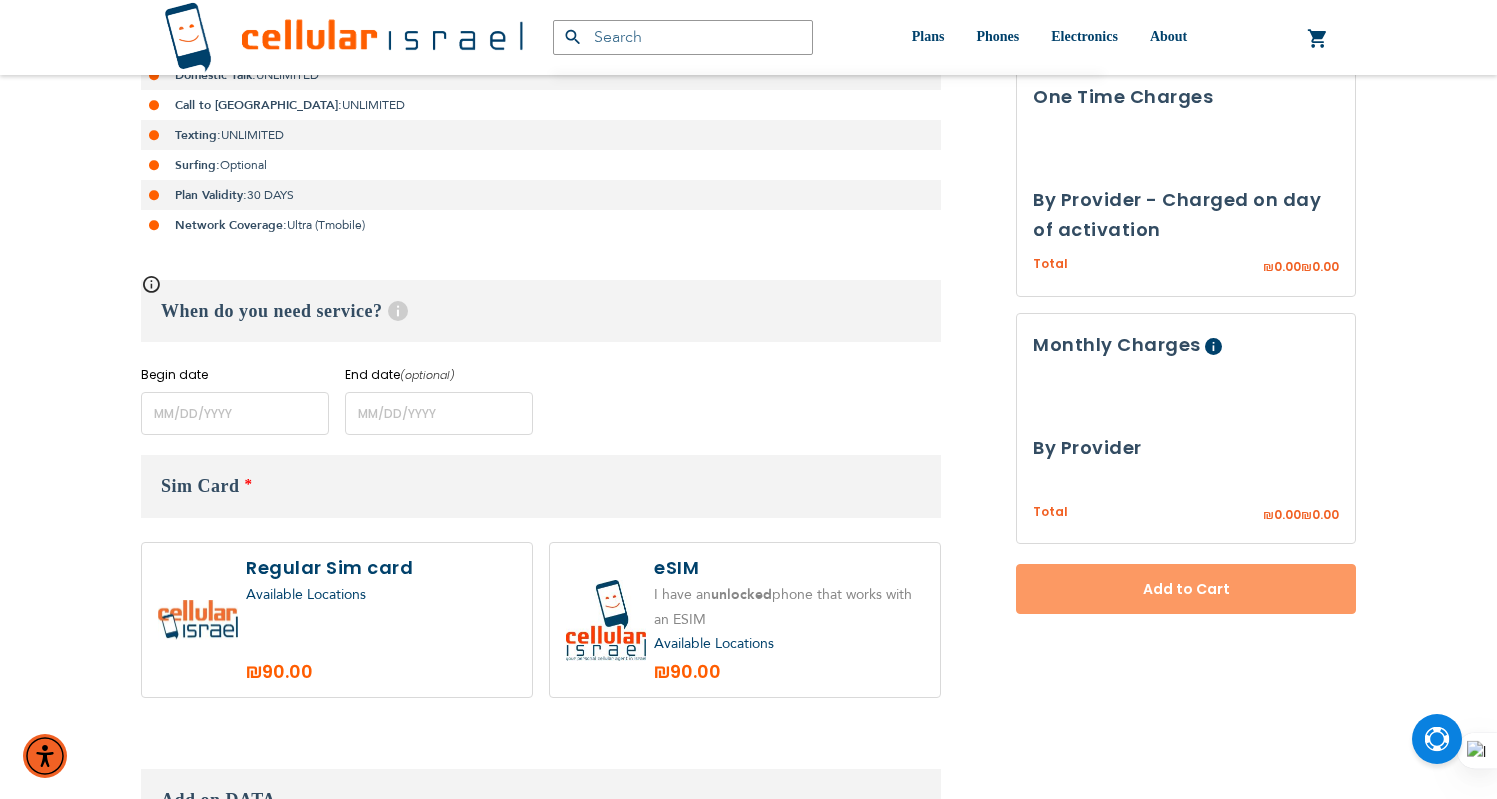 scroll, scrollTop: 576, scrollLeft: 0, axis: vertical 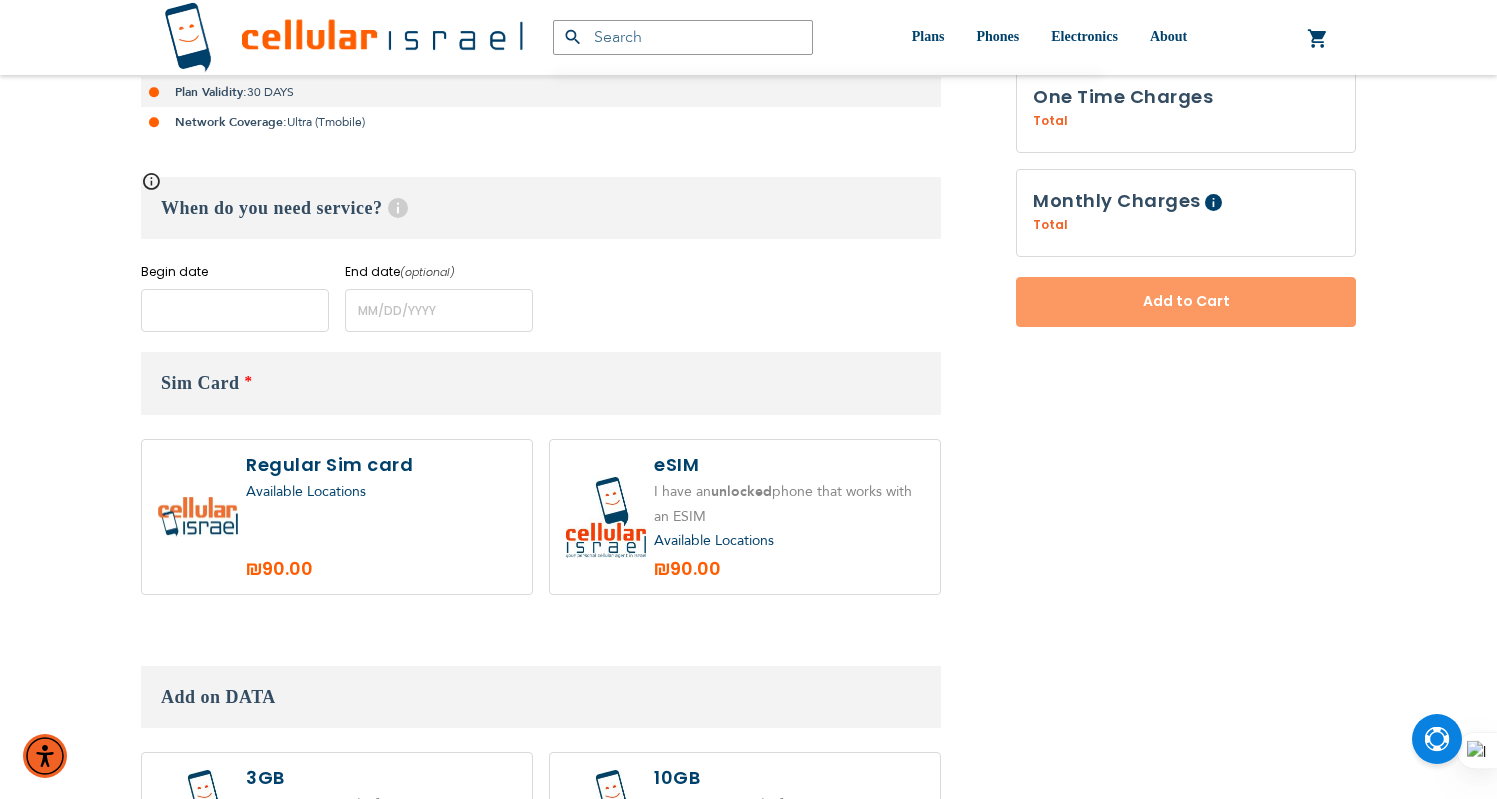 click at bounding box center [235, 310] 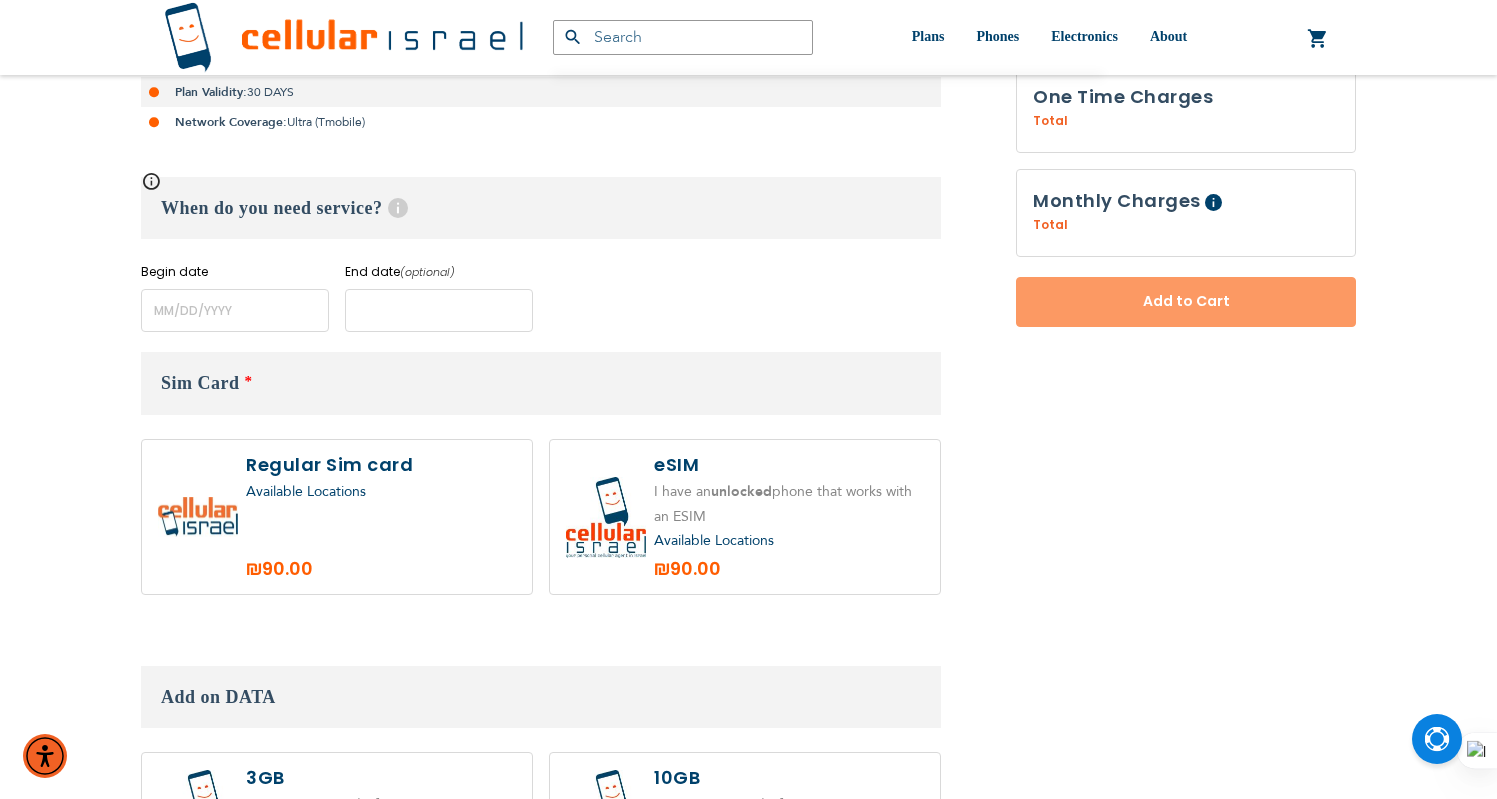 click at bounding box center [439, 310] 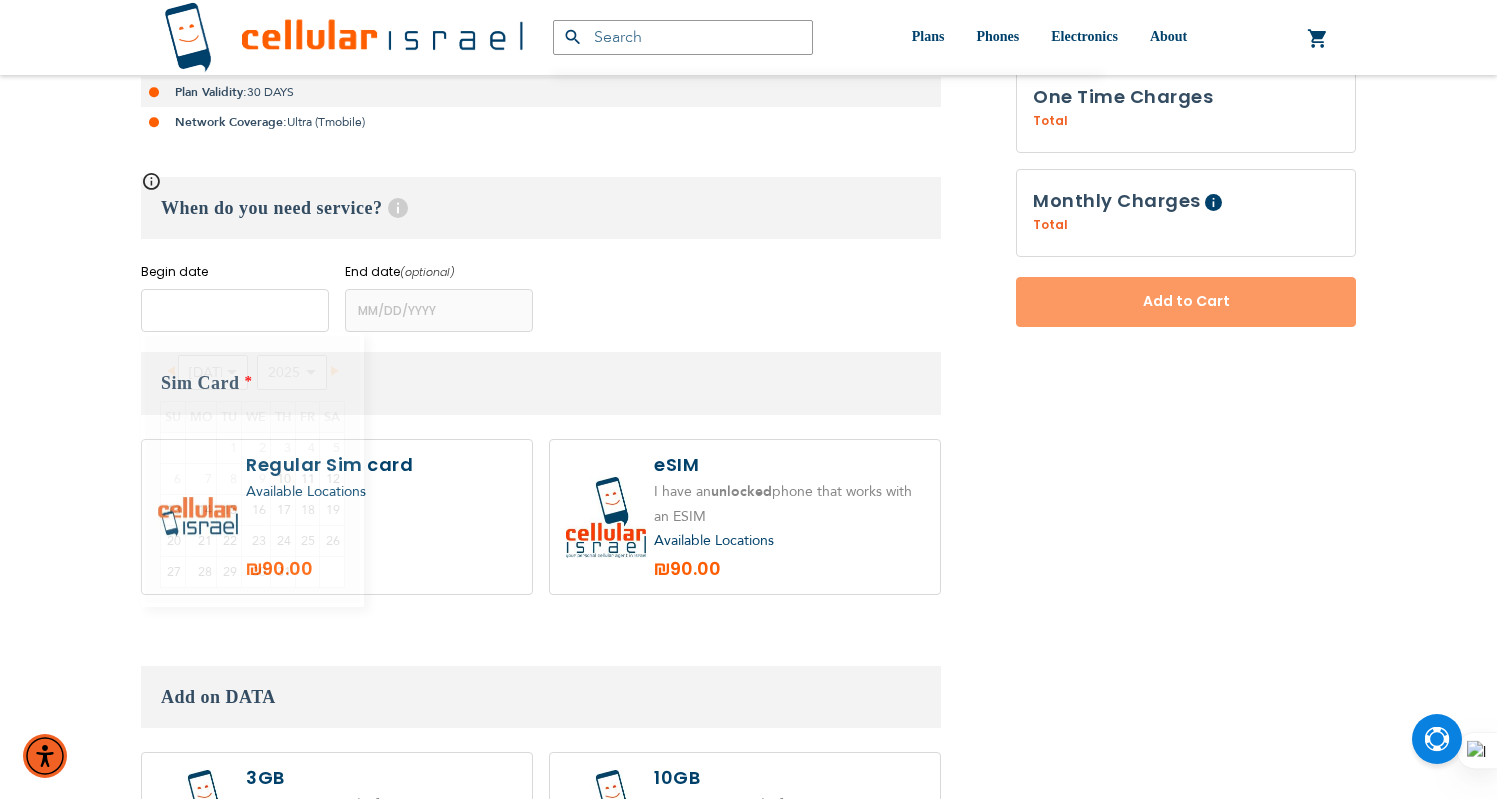 click at bounding box center (235, 310) 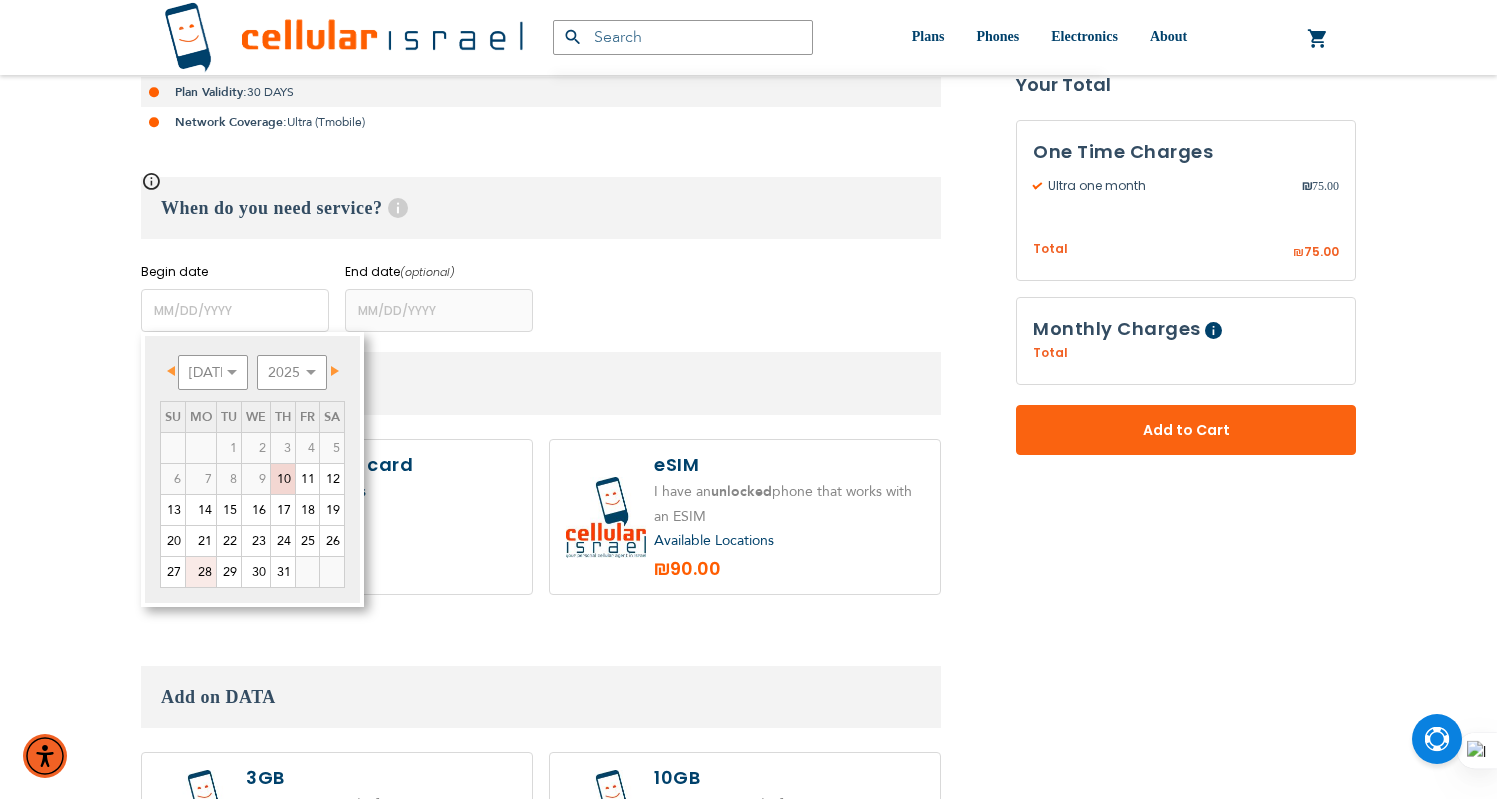 click on "28" at bounding box center (201, 572) 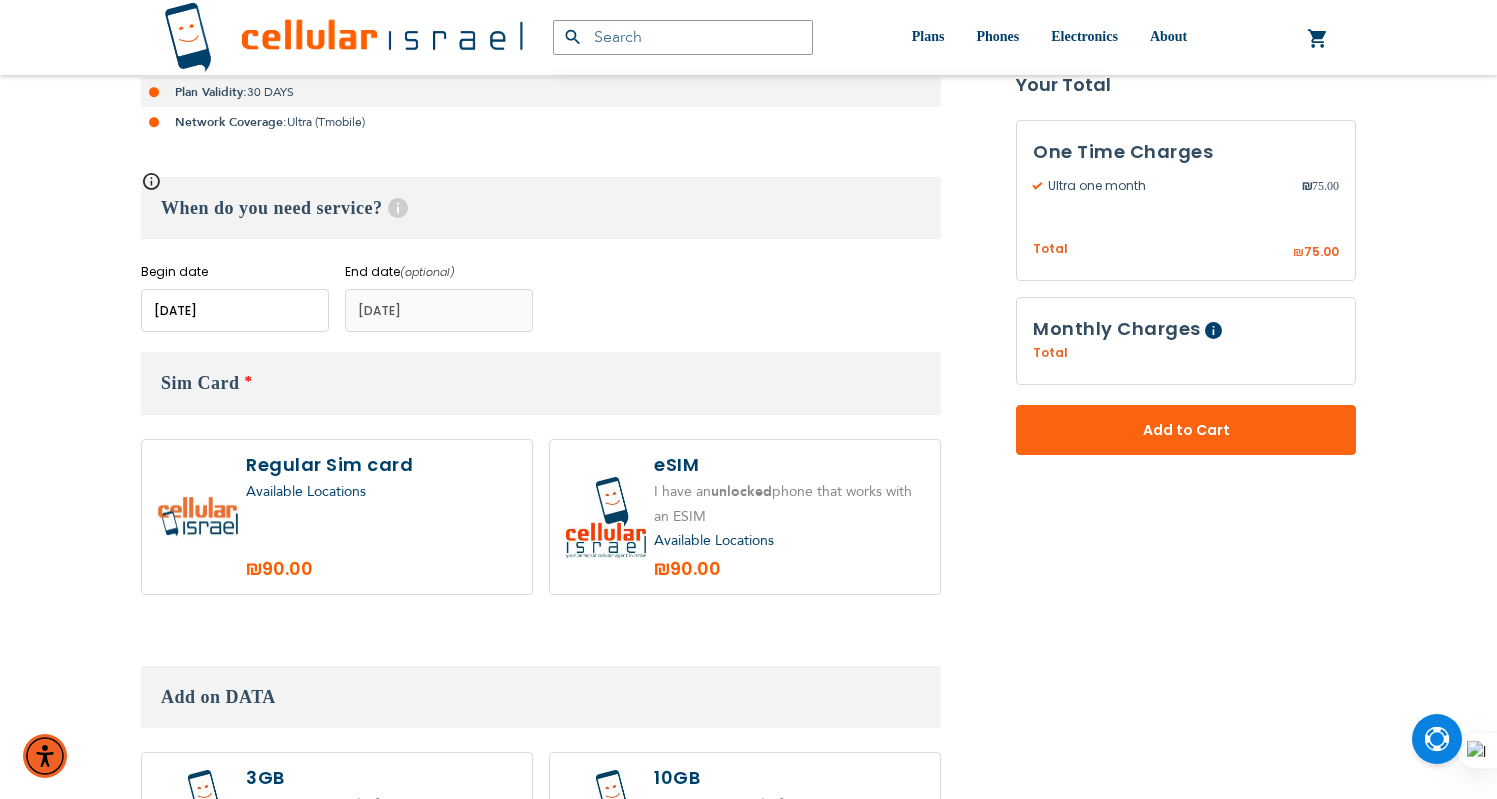 click at bounding box center [235, 310] 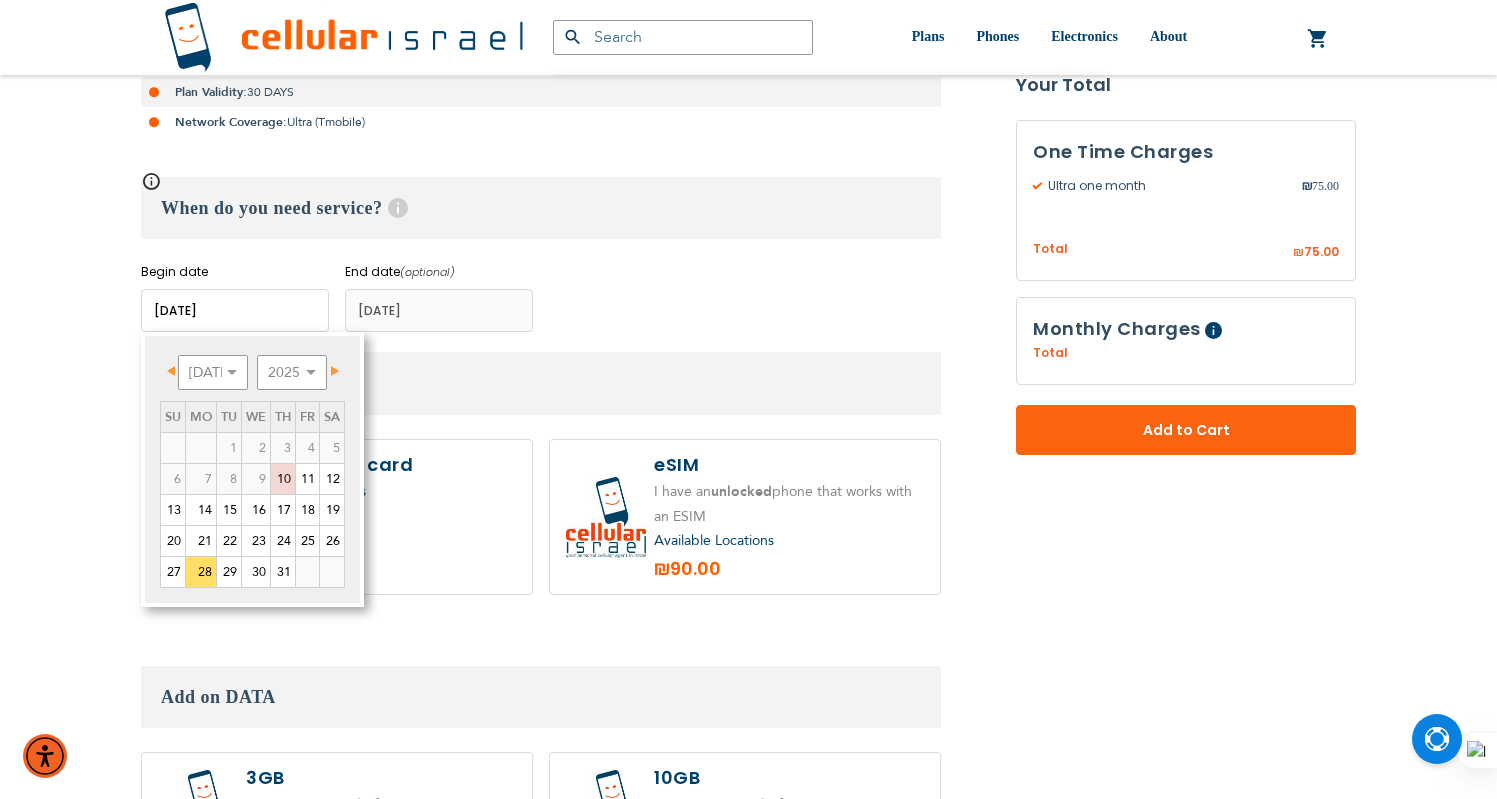 click on "Sim Card
*" at bounding box center (541, 383) 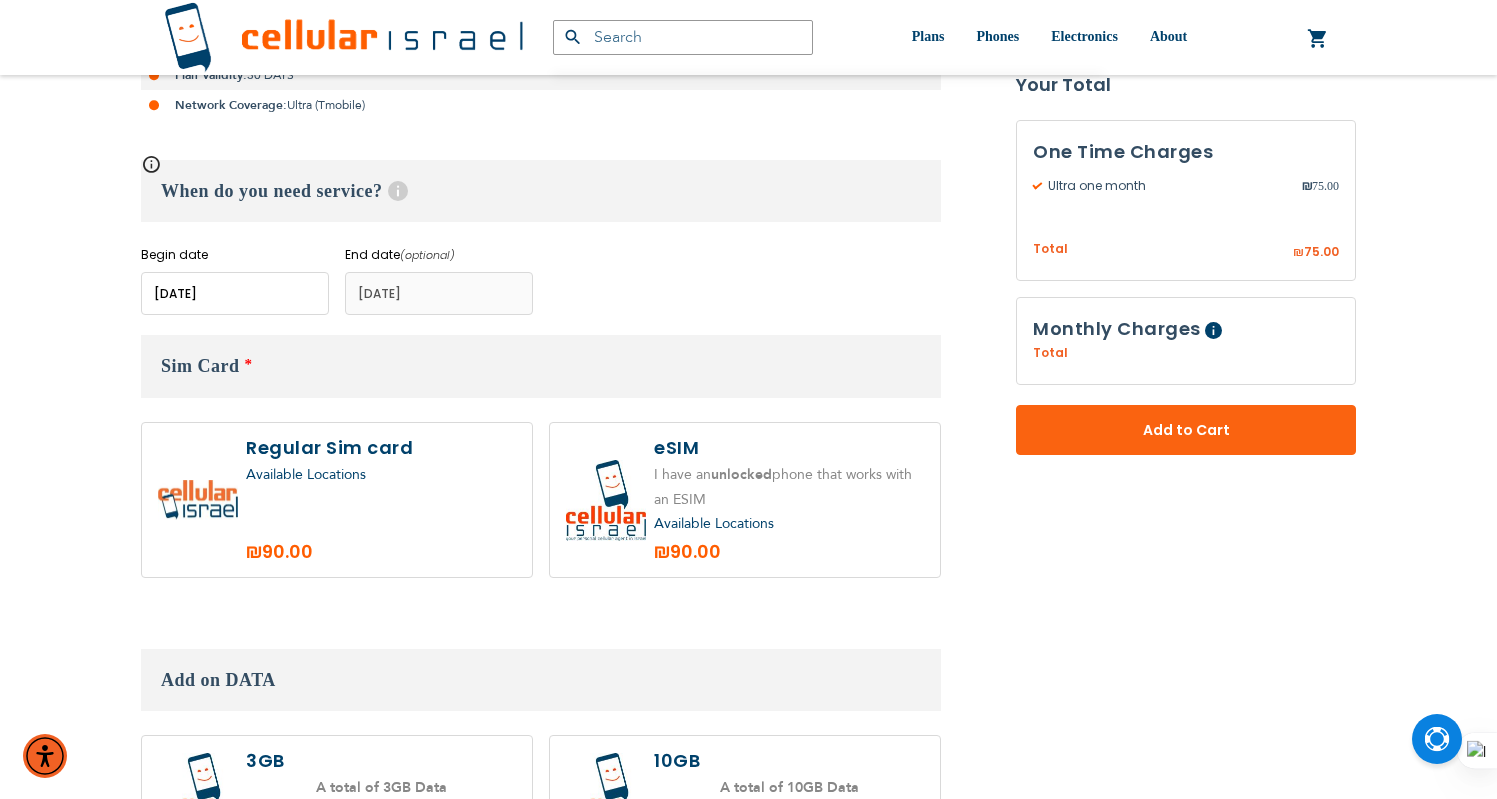 scroll, scrollTop: 853, scrollLeft: 0, axis: vertical 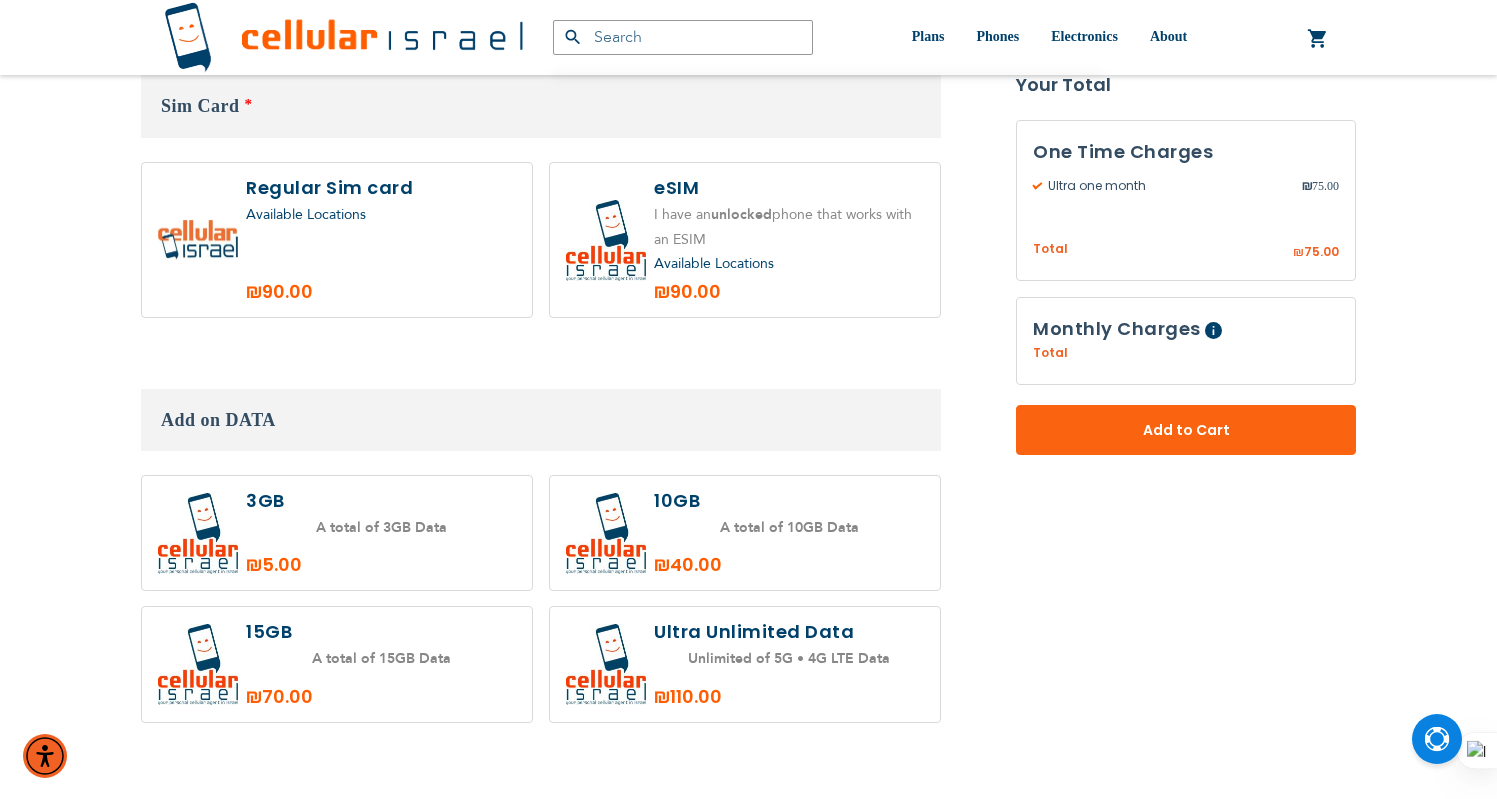 click at bounding box center [745, 533] 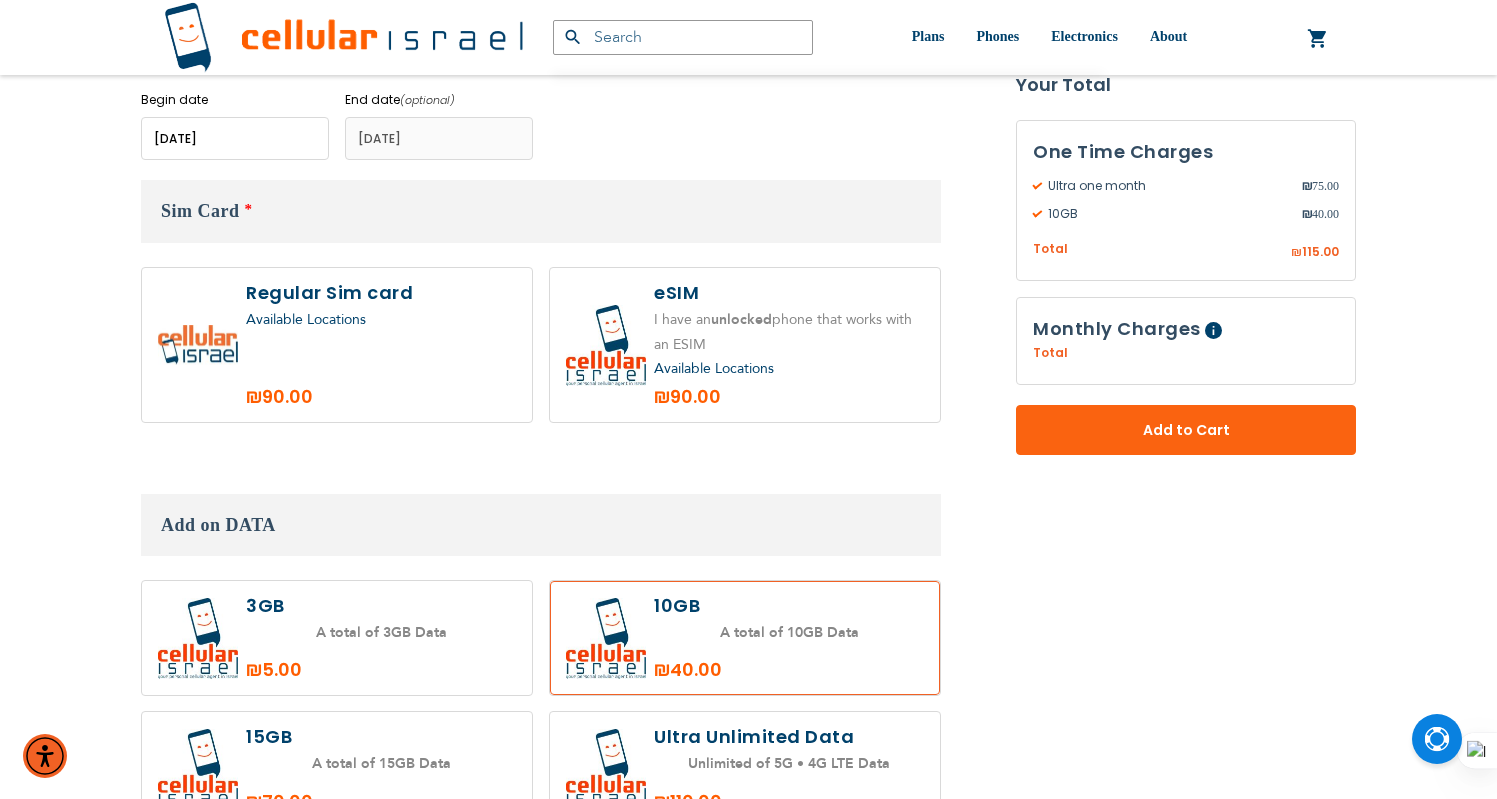 scroll, scrollTop: 891, scrollLeft: 0, axis: vertical 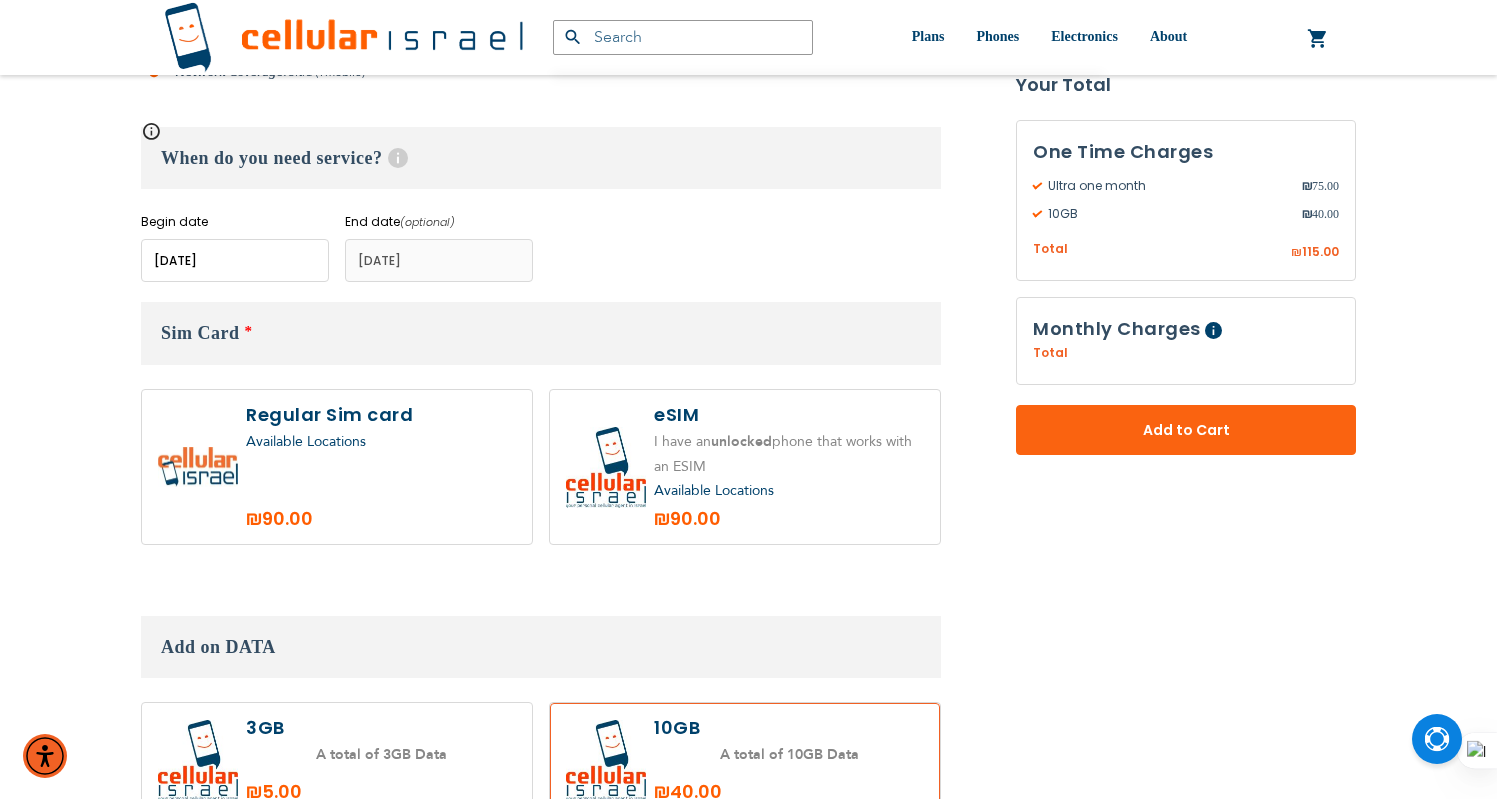 click at bounding box center [337, 467] 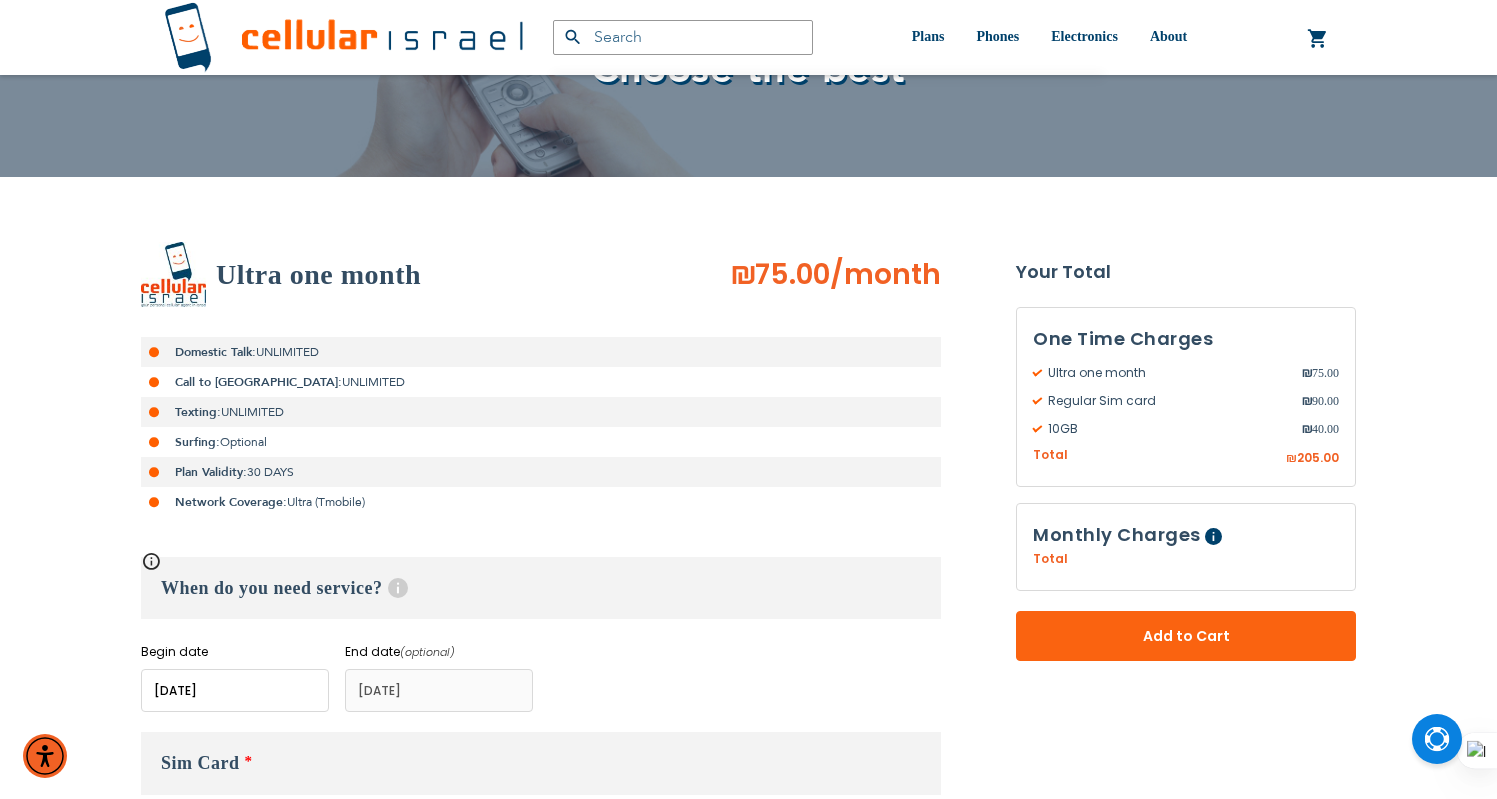 scroll, scrollTop: 633, scrollLeft: 0, axis: vertical 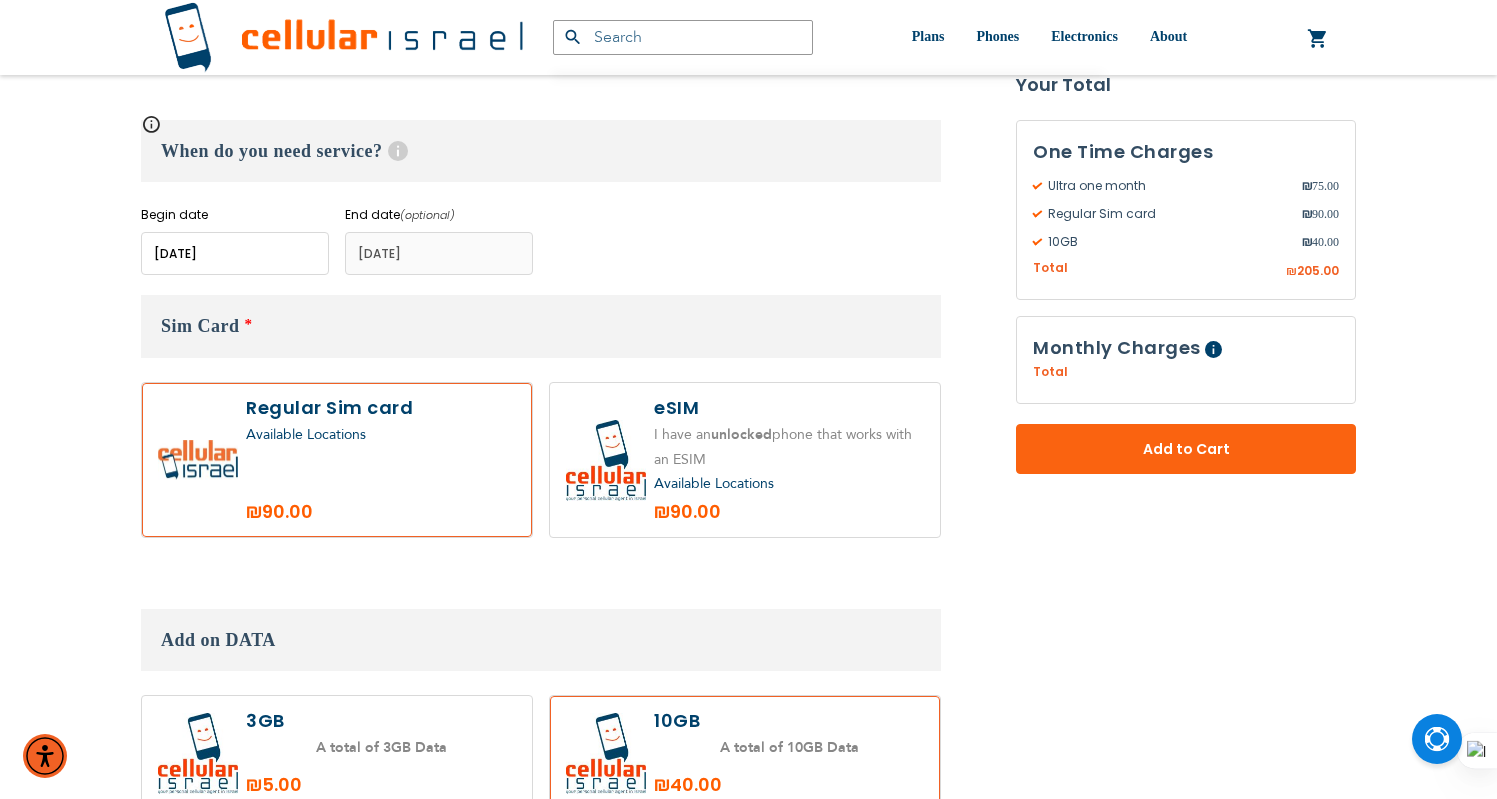 click at bounding box center [745, 753] 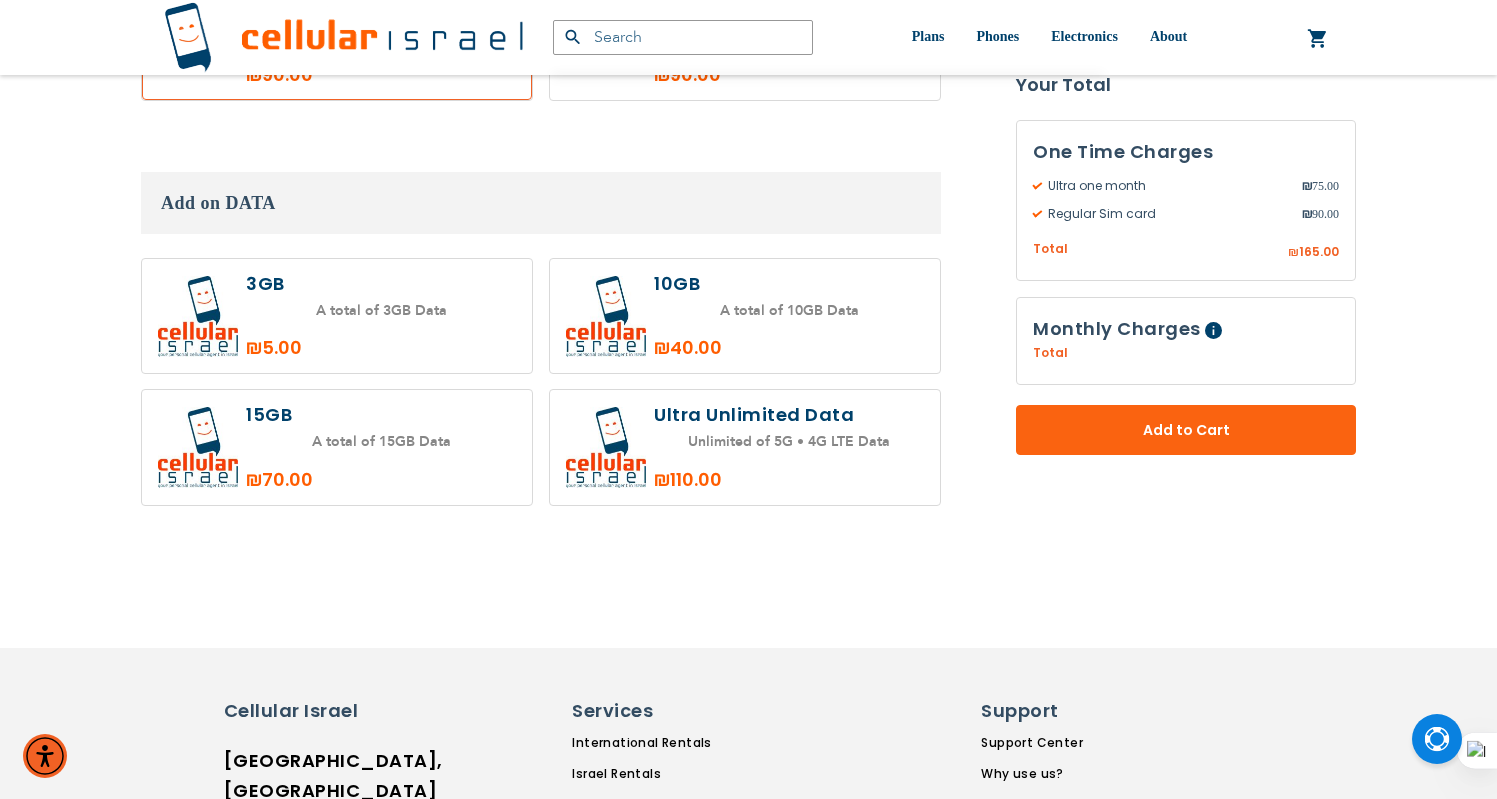 scroll, scrollTop: 1083, scrollLeft: 0, axis: vertical 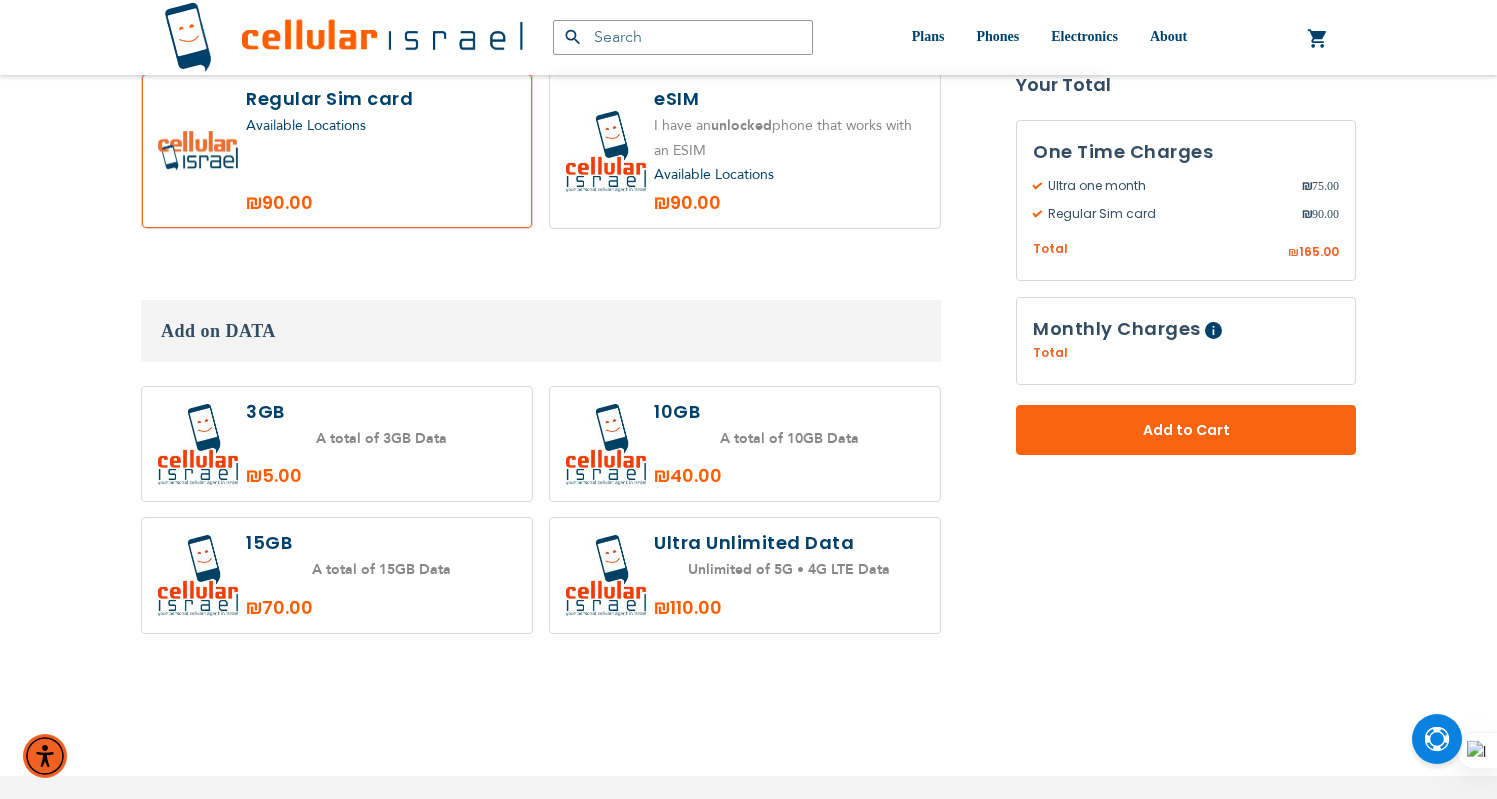 click at bounding box center [745, 444] 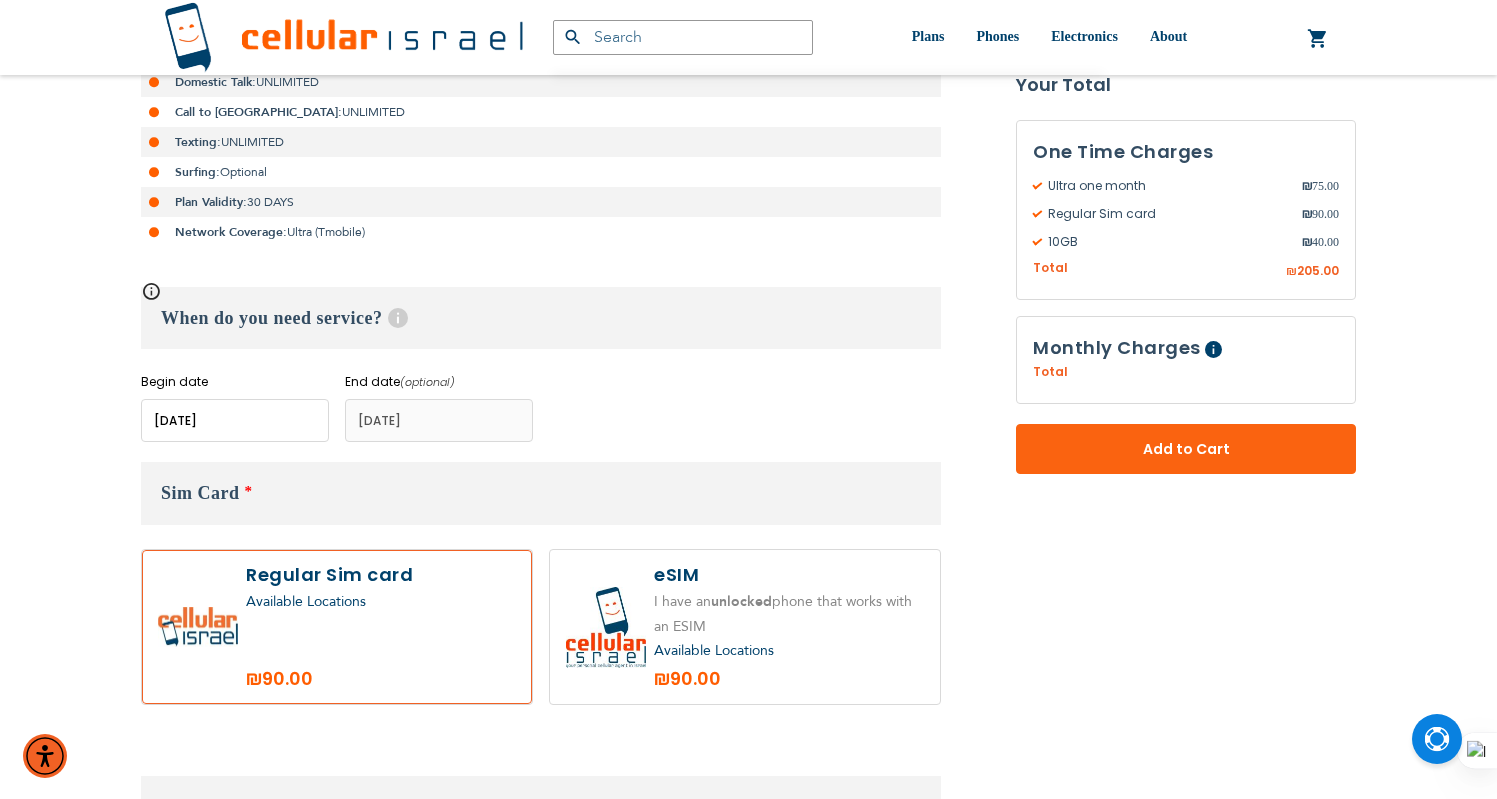 scroll, scrollTop: 684, scrollLeft: 0, axis: vertical 